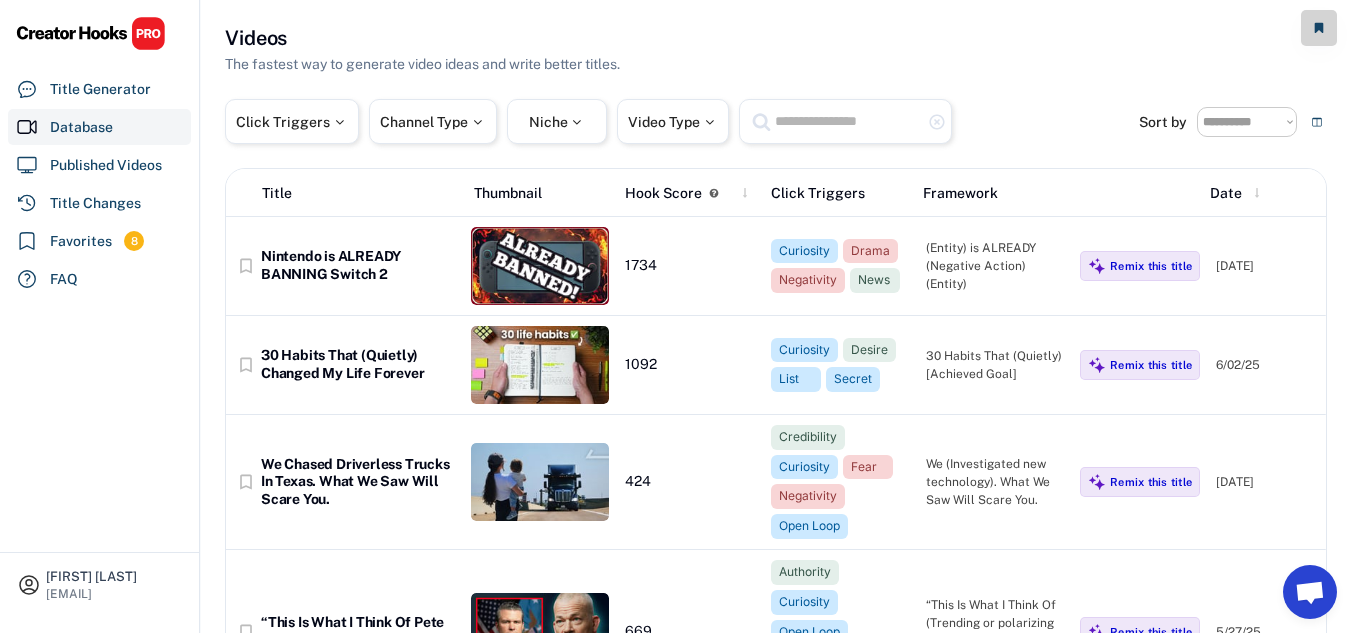 scroll, scrollTop: 0, scrollLeft: 0, axis: both 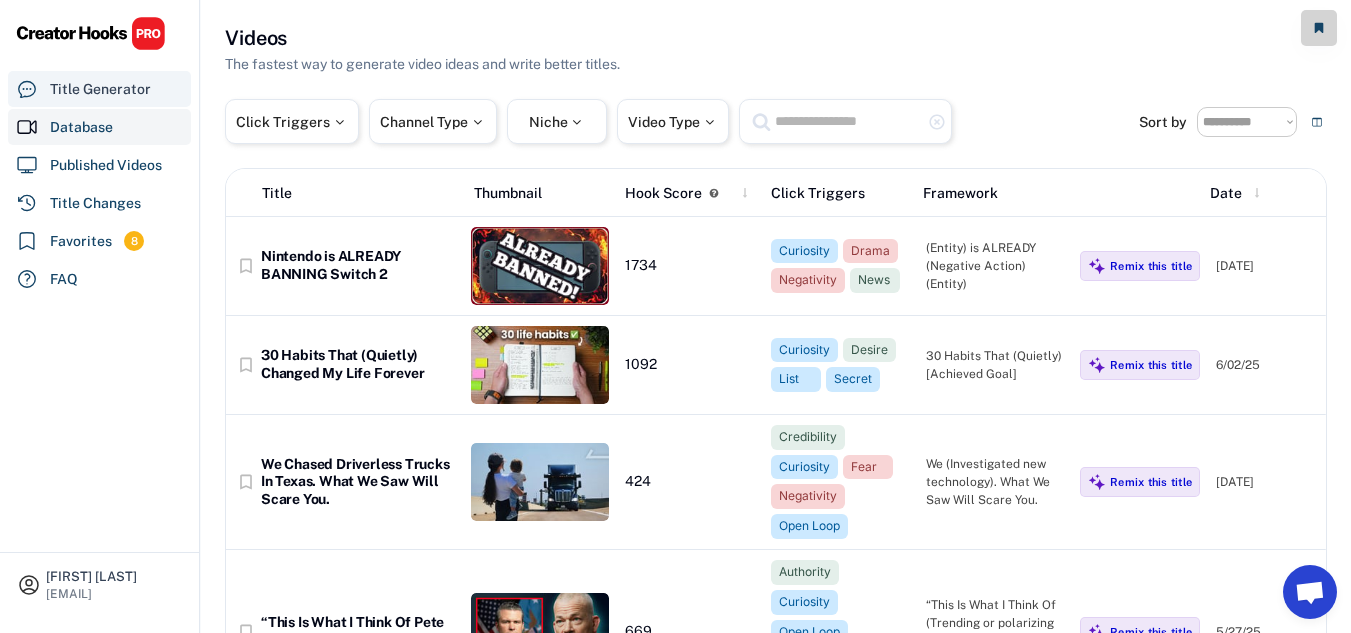 click on "Title Generator" at bounding box center (100, 89) 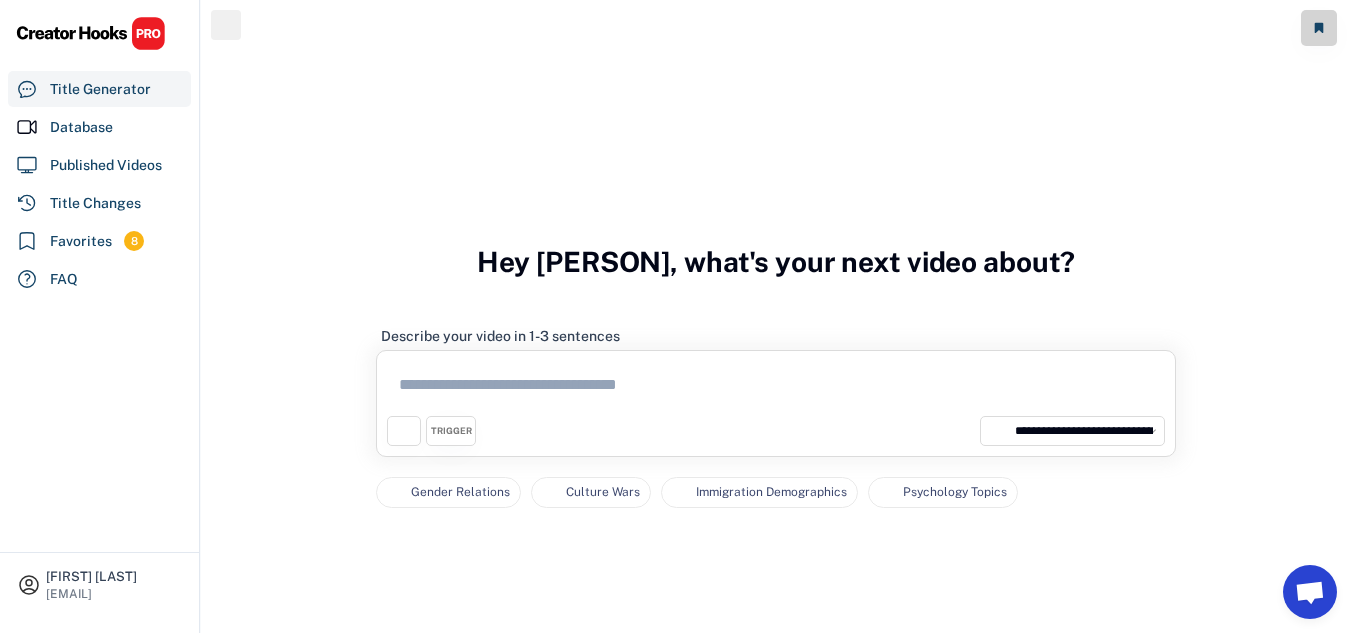 scroll, scrollTop: 0, scrollLeft: 0, axis: both 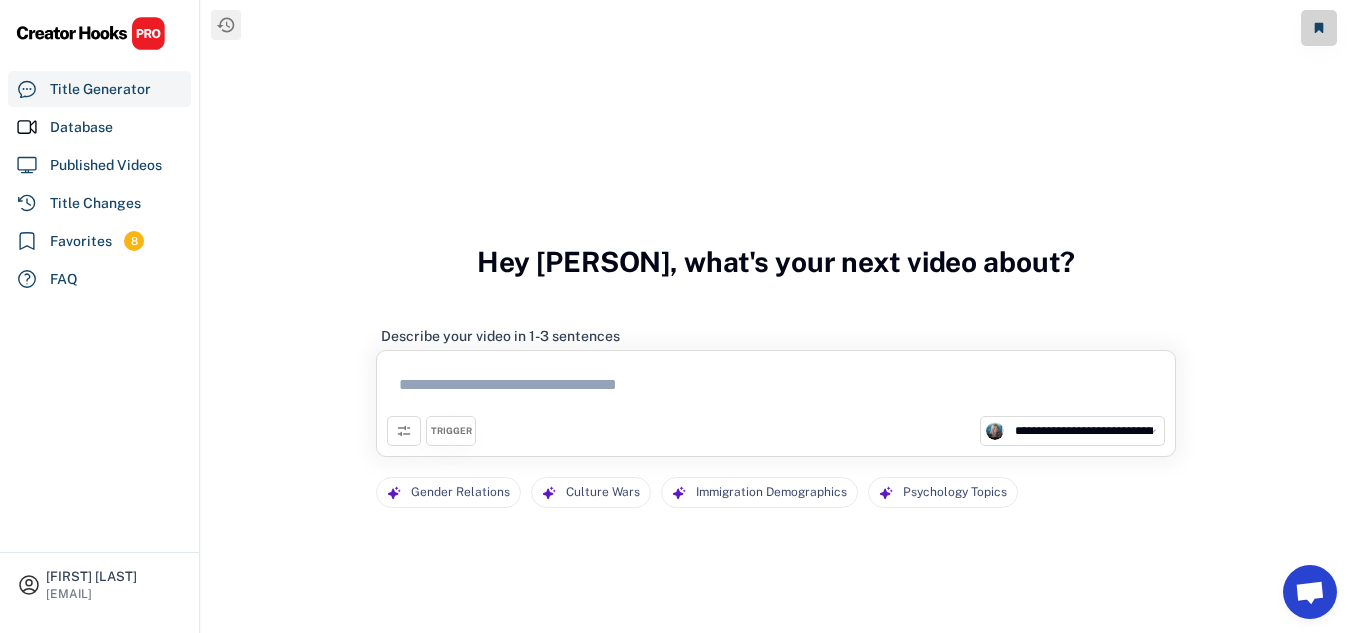 click at bounding box center (776, 388) 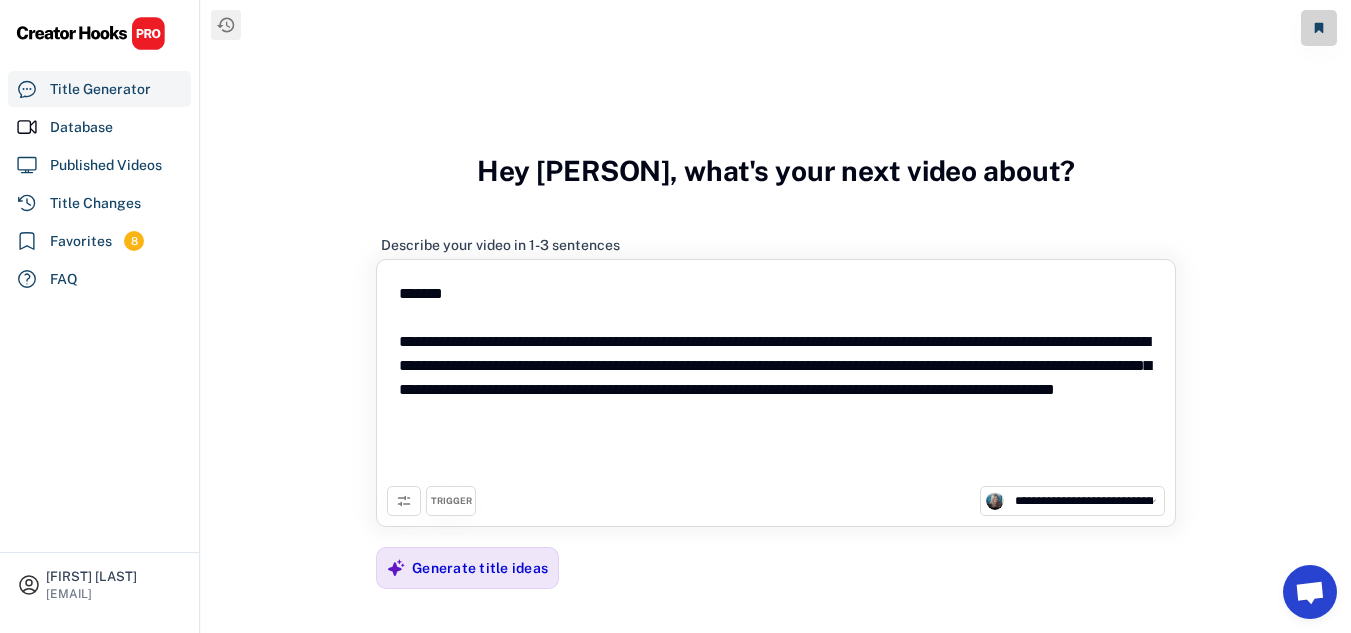 drag, startPoint x: 400, startPoint y: 340, endPoint x: 388, endPoint y: 294, distance: 47.539455 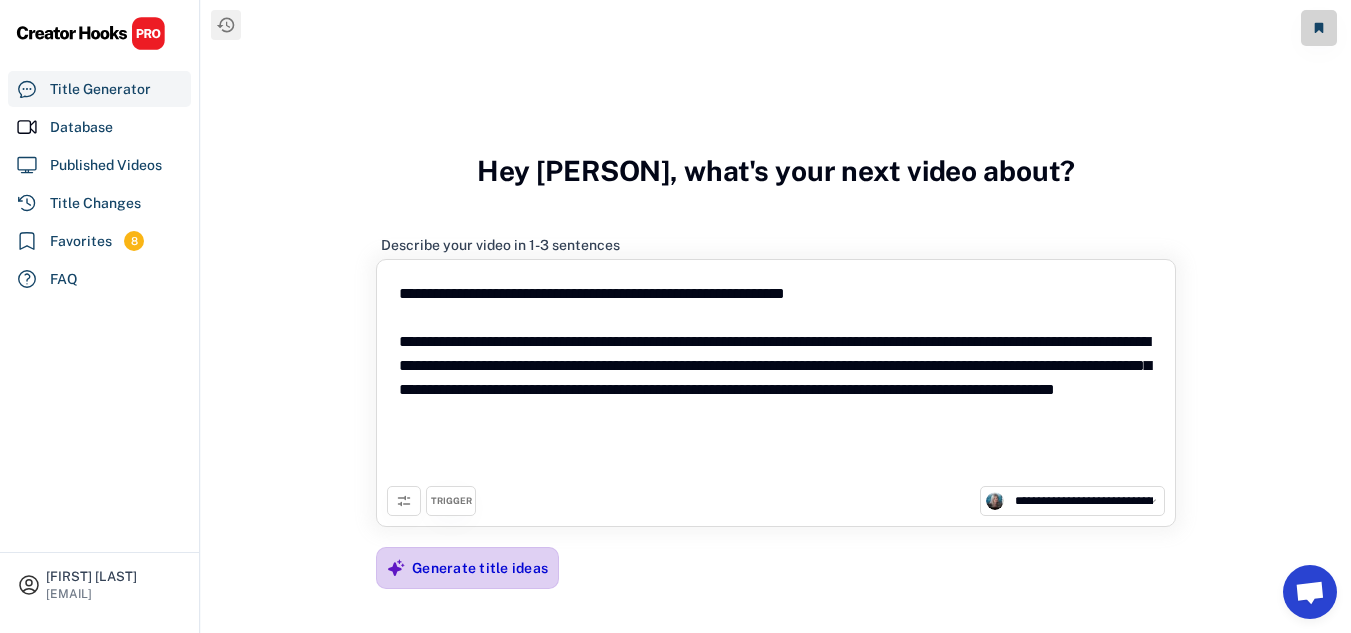 type on "**********" 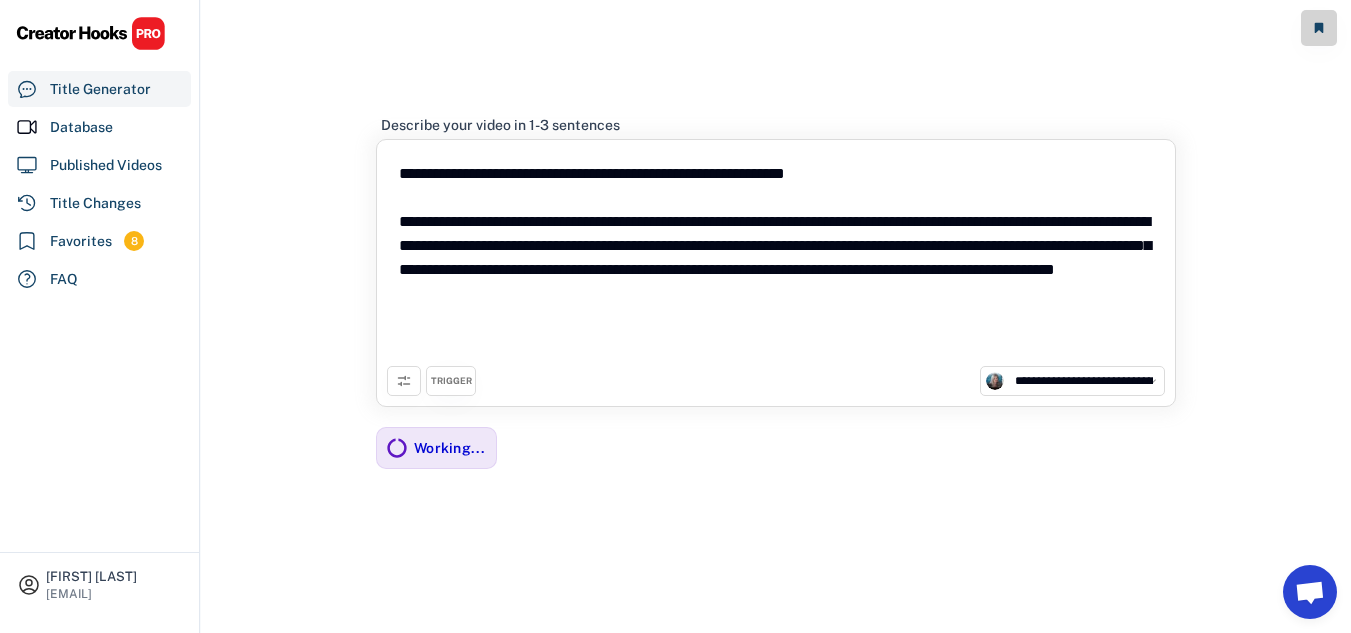 scroll, scrollTop: 100, scrollLeft: 0, axis: vertical 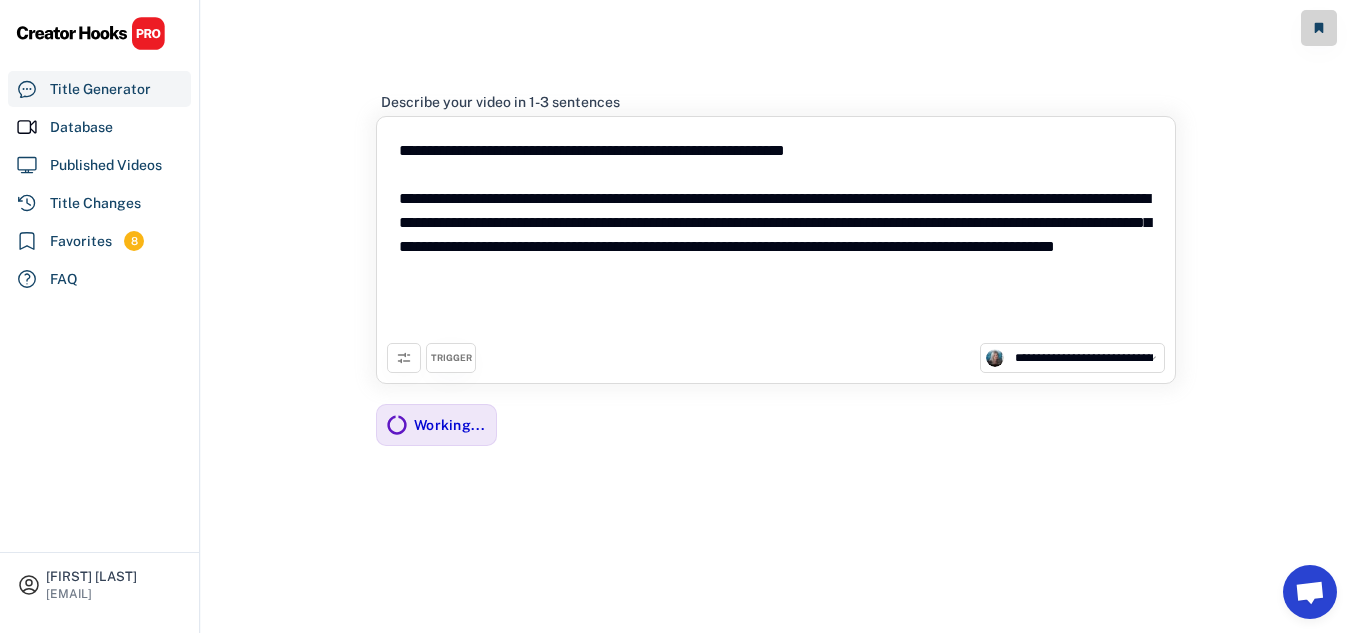 click on "TRIGGER" at bounding box center [451, 358] 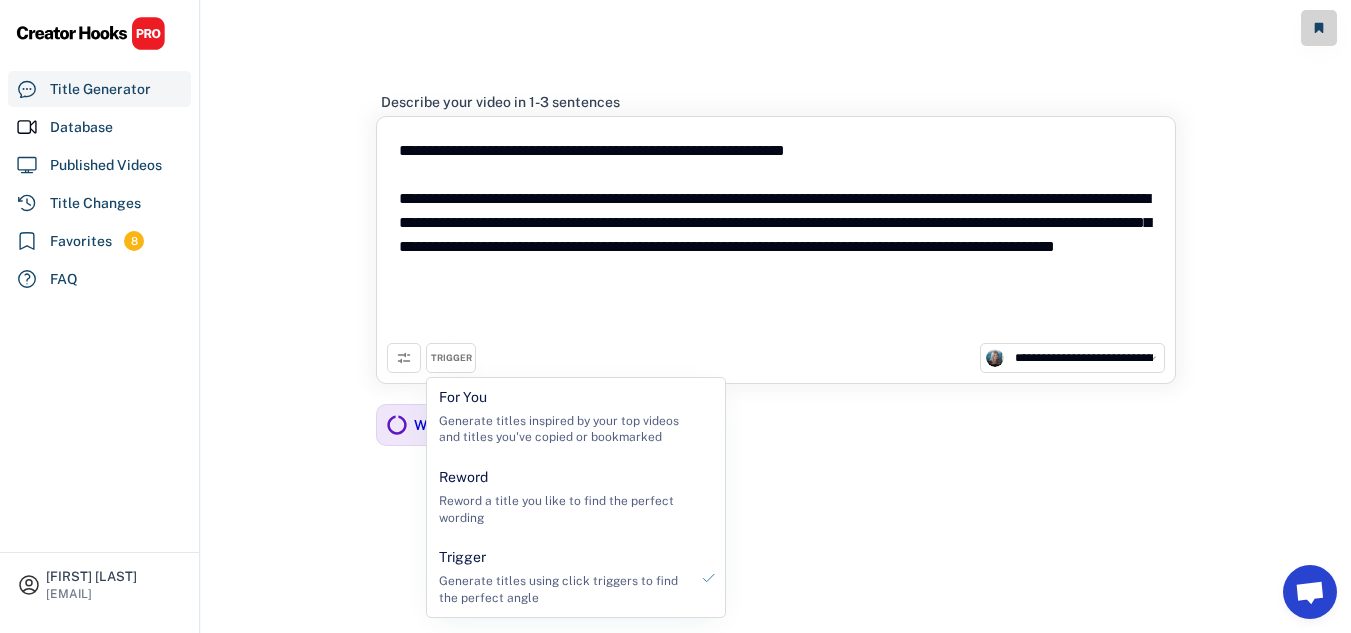 click on "**********" at bounding box center [776, 358] 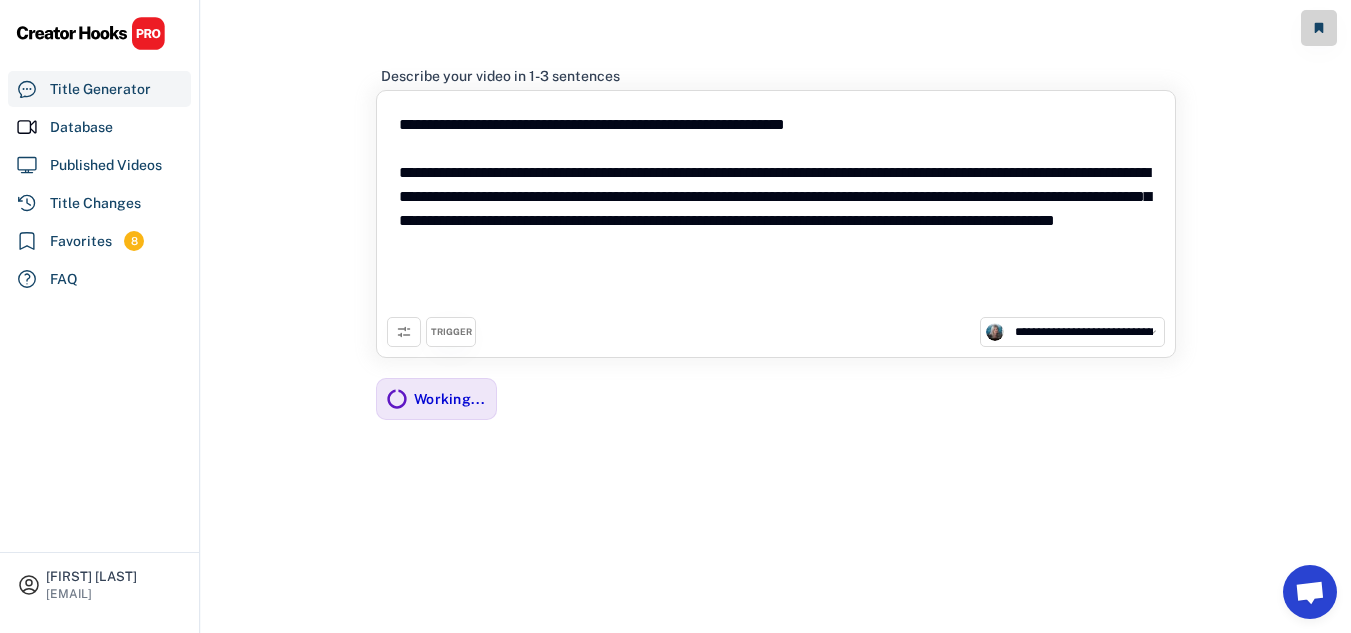 scroll, scrollTop: 134, scrollLeft: 0, axis: vertical 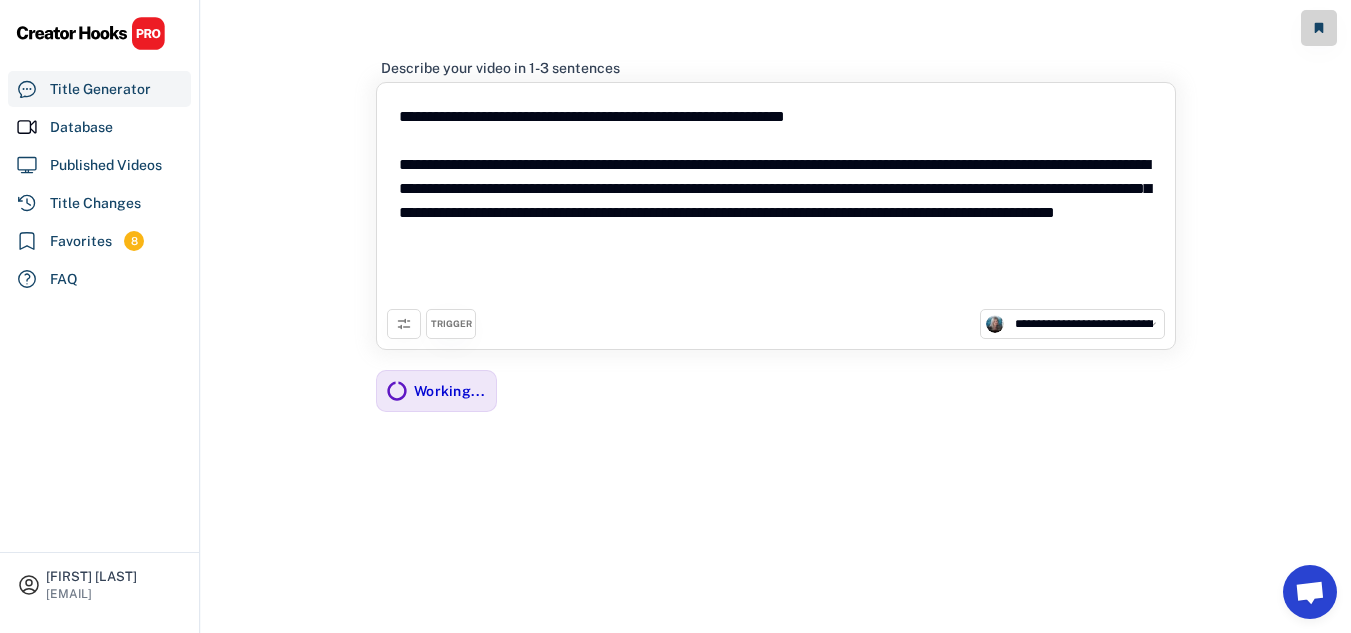 drag, startPoint x: 921, startPoint y: 236, endPoint x: 389, endPoint y: 122, distance: 544.0772 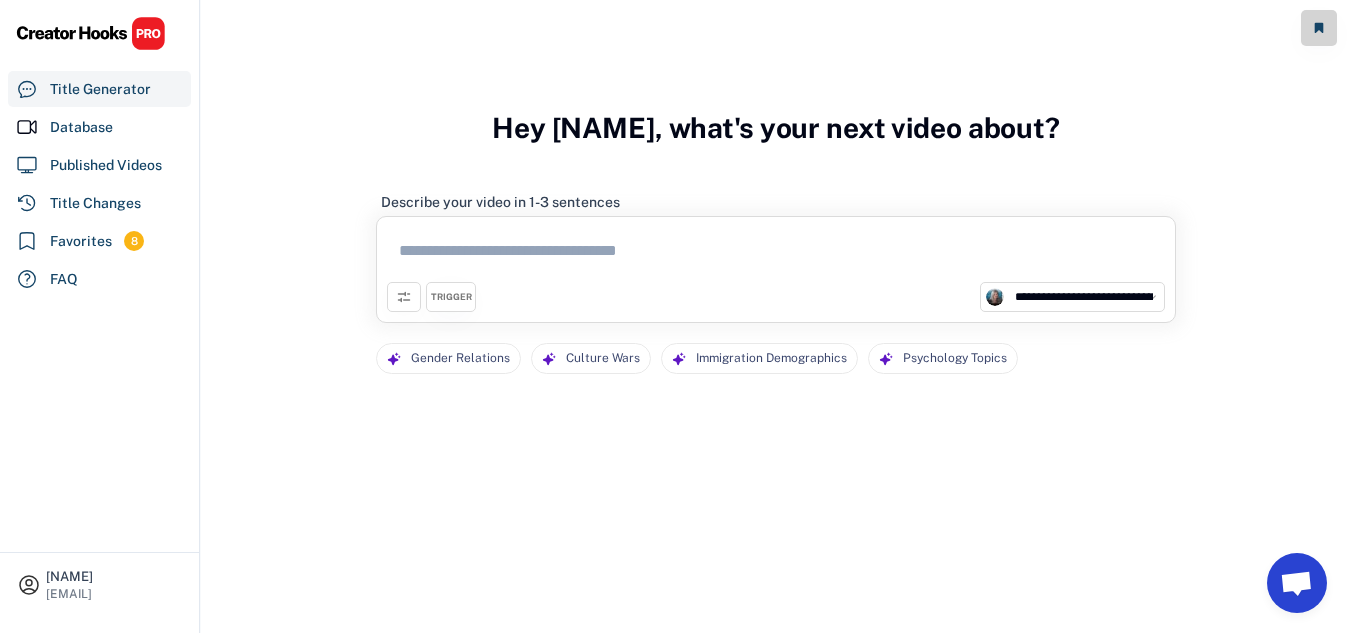 scroll, scrollTop: 0, scrollLeft: 0, axis: both 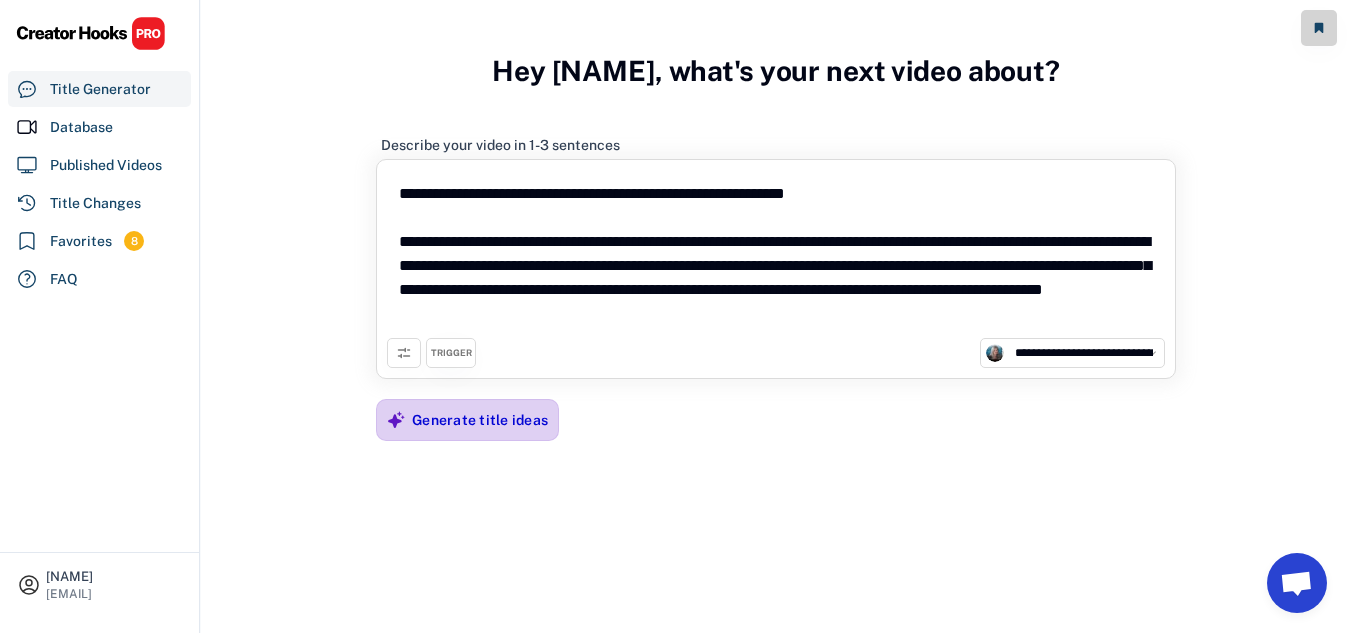 type on "**********" 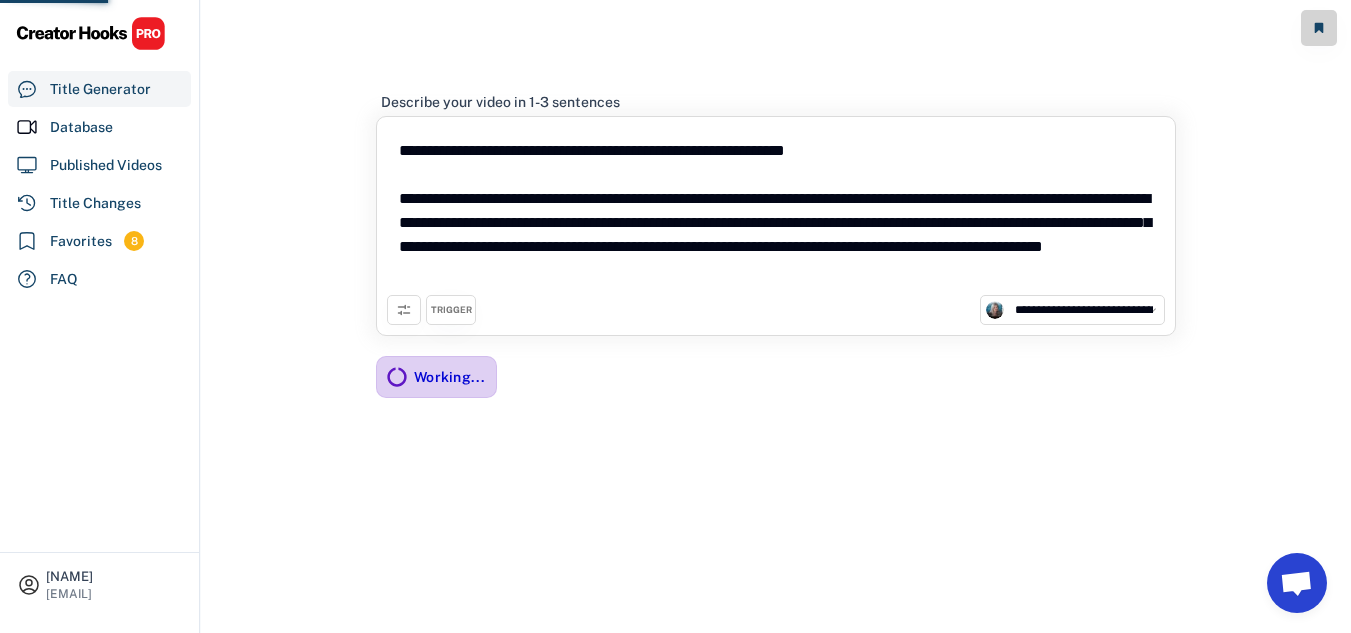 scroll, scrollTop: 134, scrollLeft: 0, axis: vertical 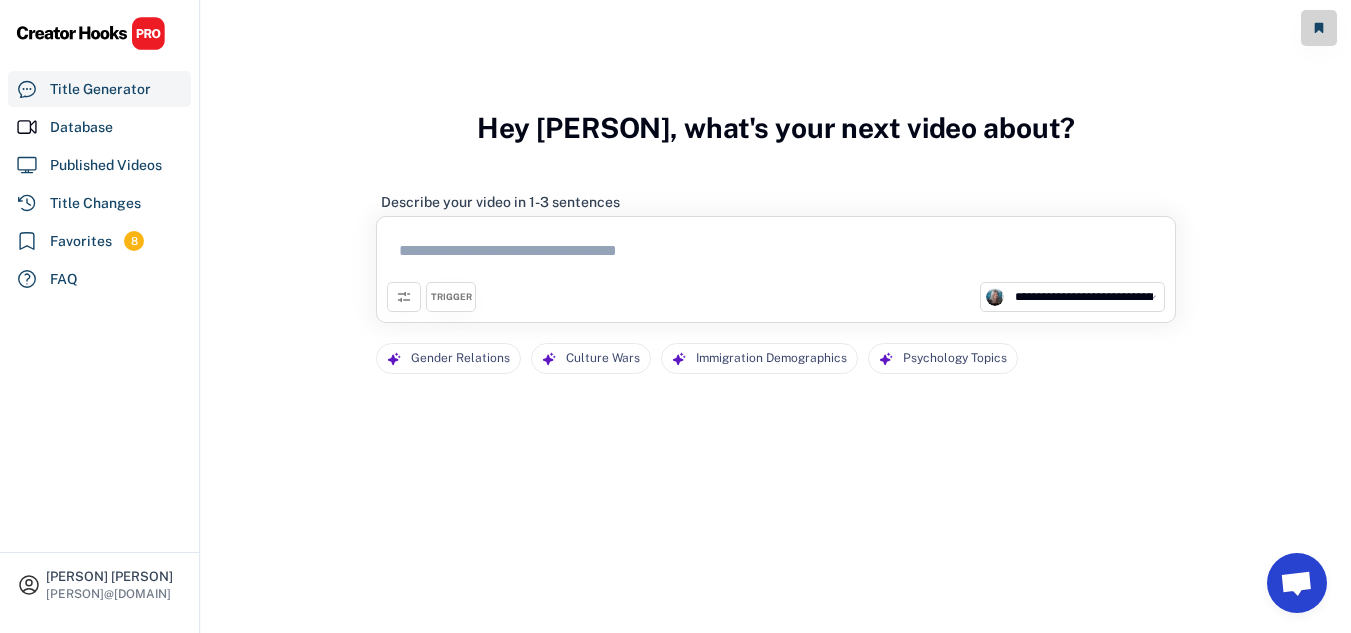 click at bounding box center (776, 254) 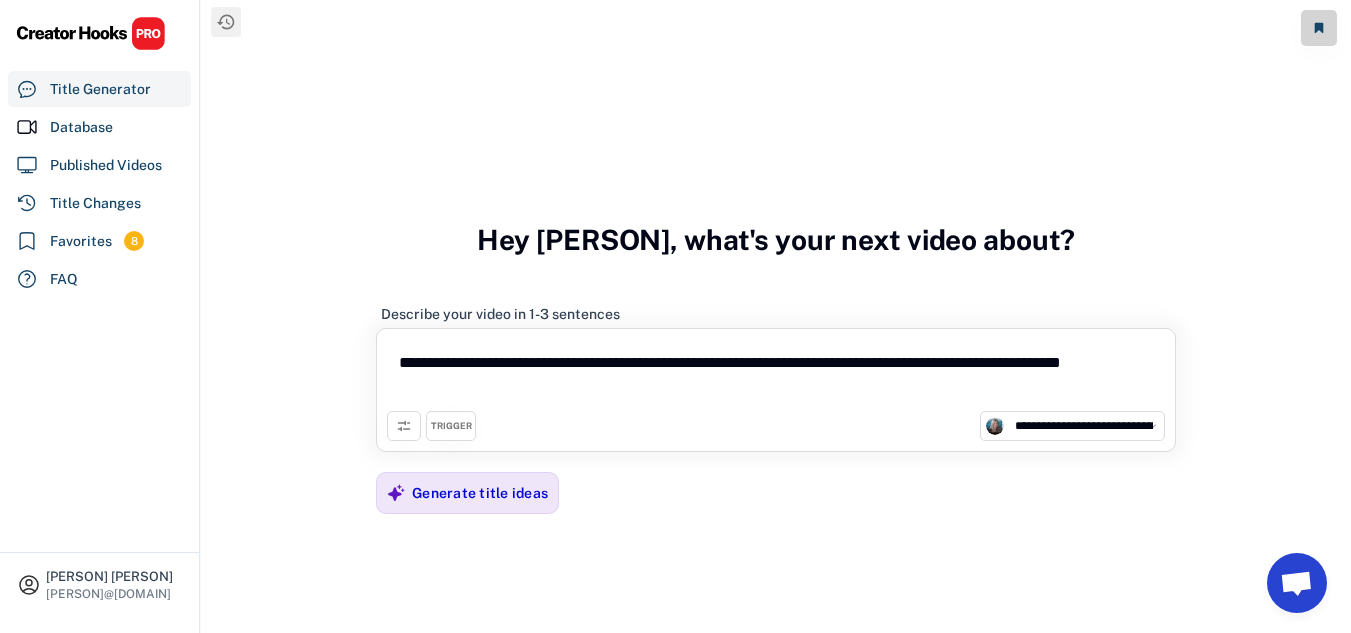 scroll, scrollTop: 0, scrollLeft: 0, axis: both 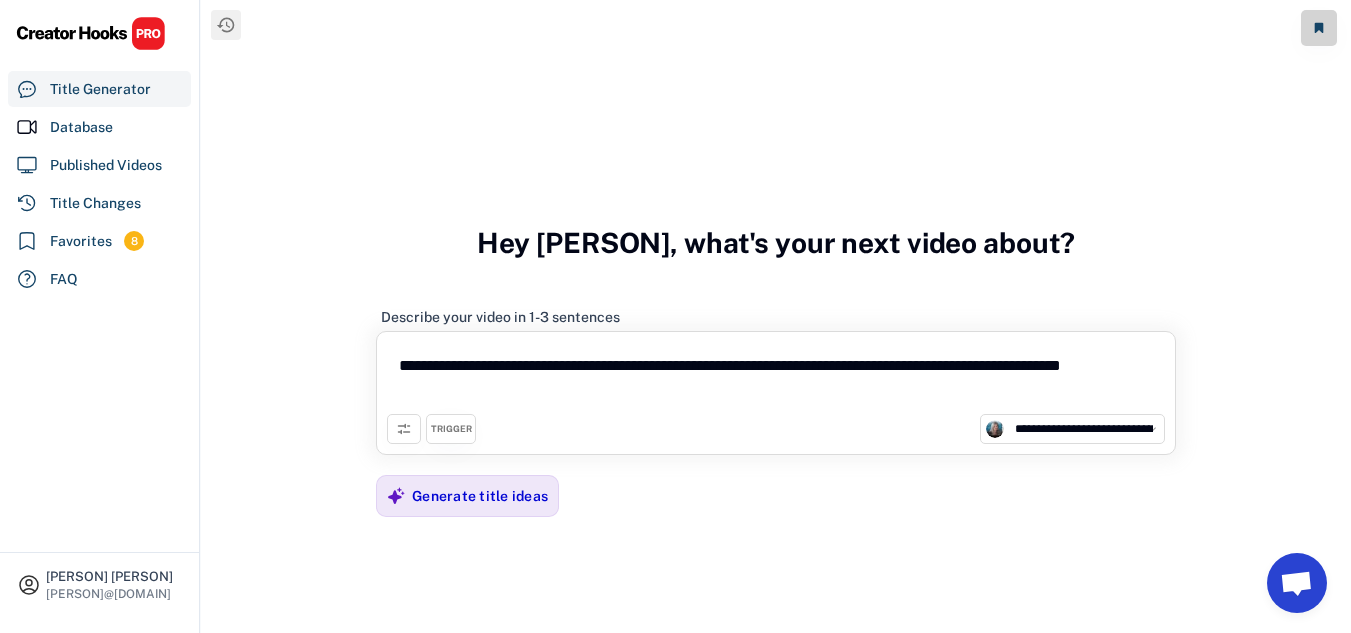 drag, startPoint x: 517, startPoint y: 391, endPoint x: 358, endPoint y: 343, distance: 166.08733 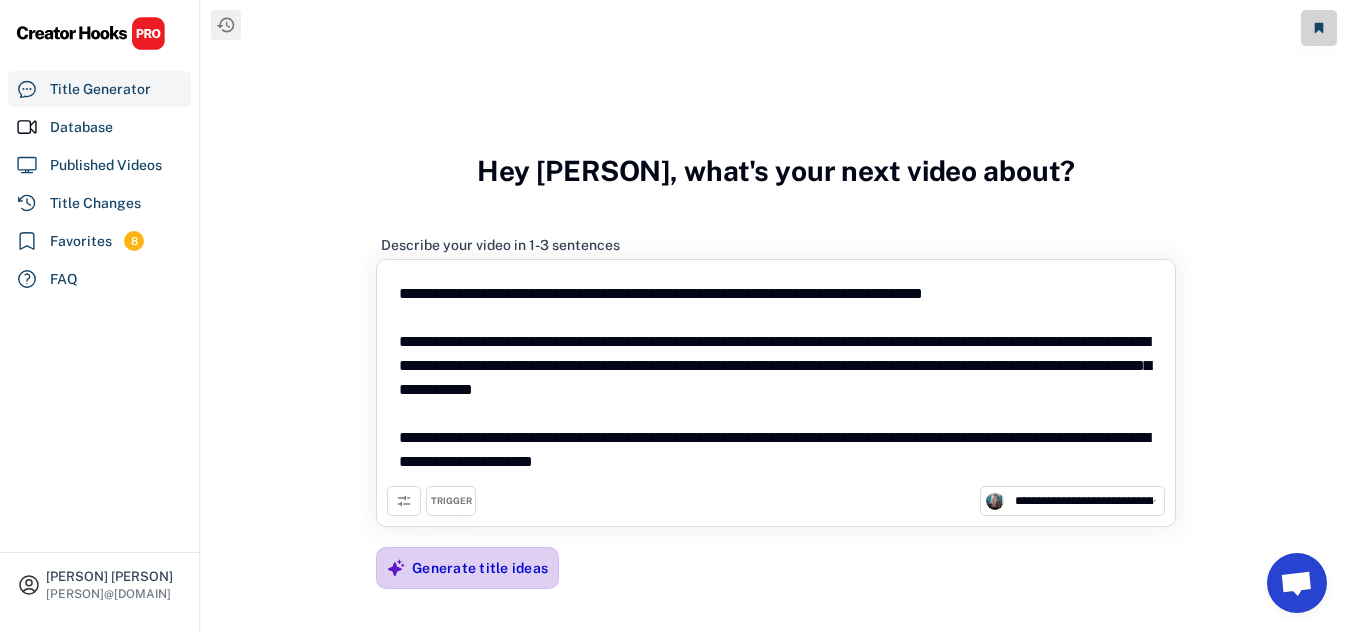 type on "**********" 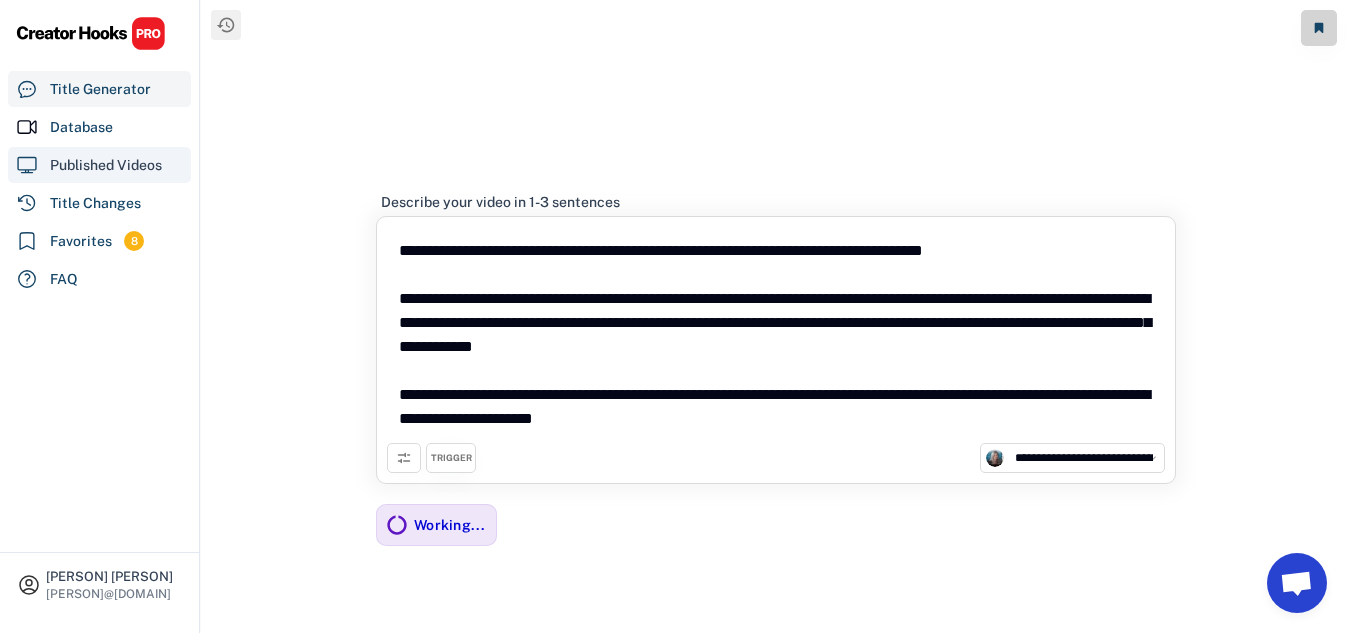 click on "Published Videos" at bounding box center (106, 165) 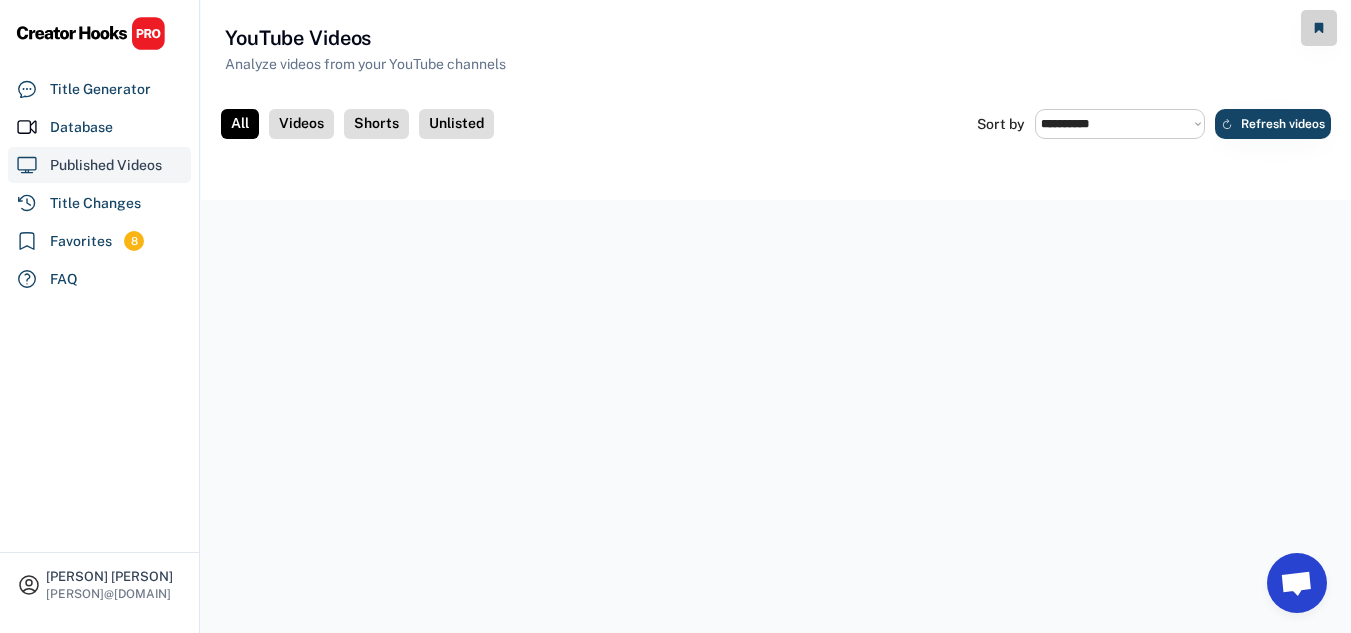 scroll, scrollTop: 0, scrollLeft: 0, axis: both 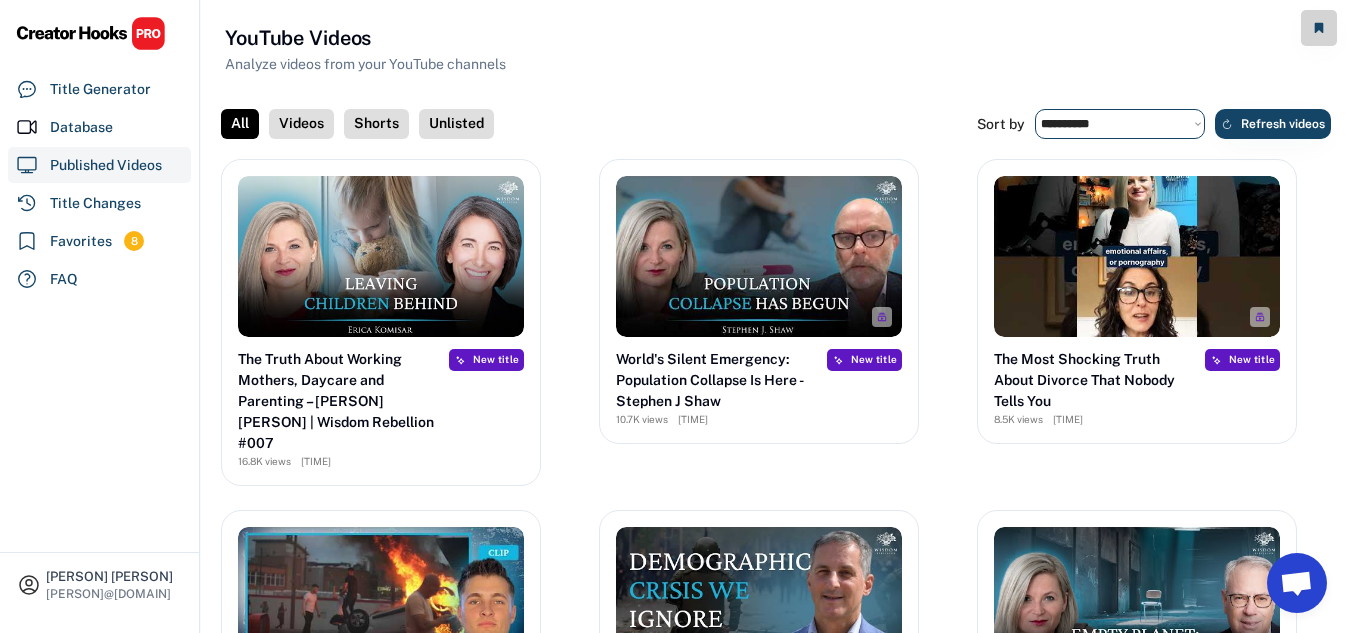 click on "**********" at bounding box center (1120, 124) 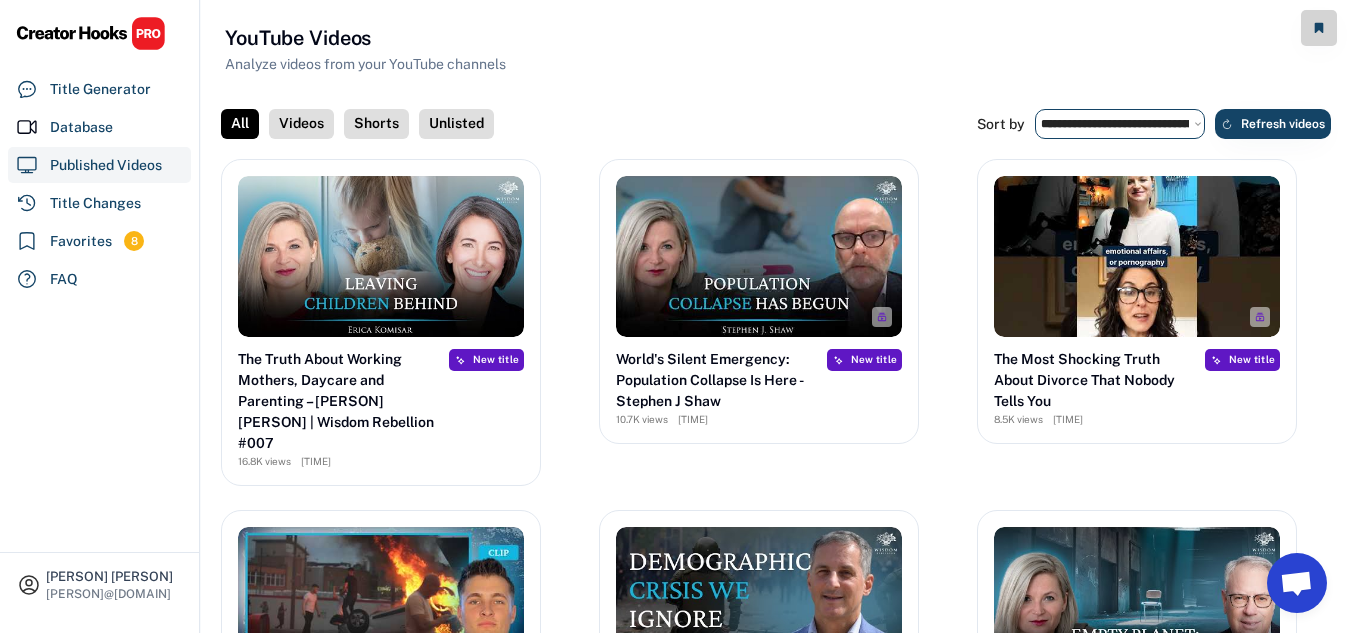 click on "**********" at bounding box center [1120, 124] 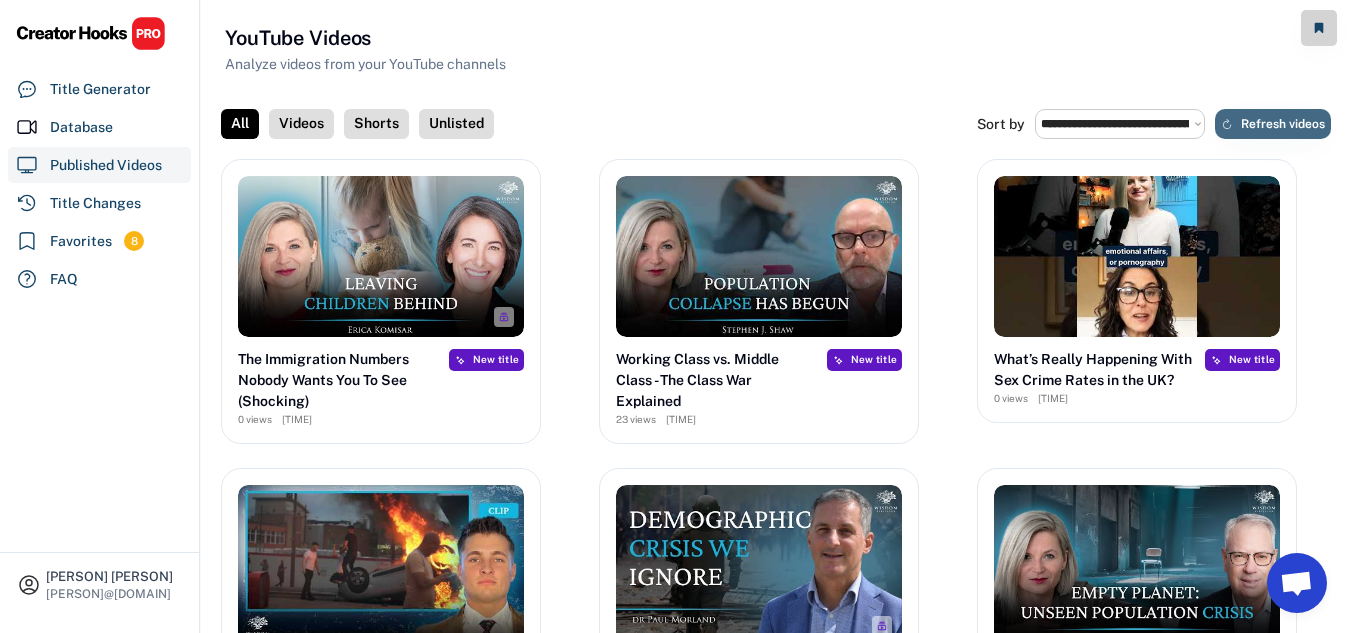 click on "Refresh videos" at bounding box center (1273, 124) 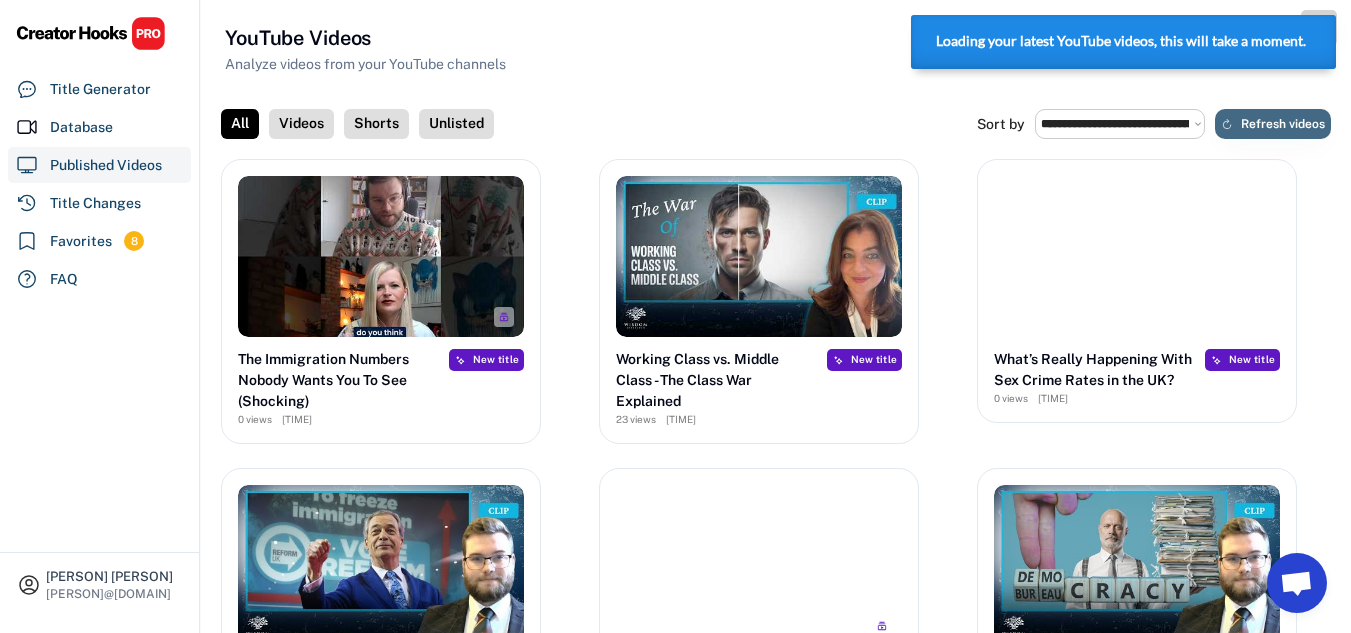 click on "Refresh videos" at bounding box center [1283, 124] 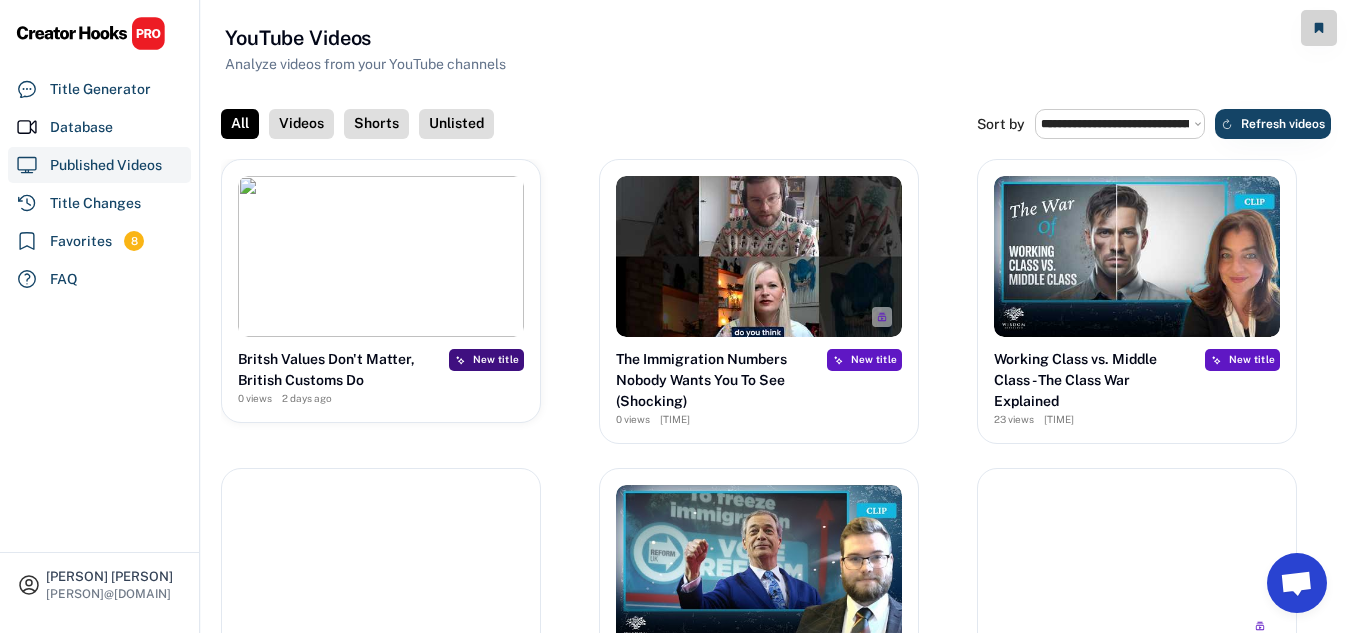 click on "New title" at bounding box center [496, 359] 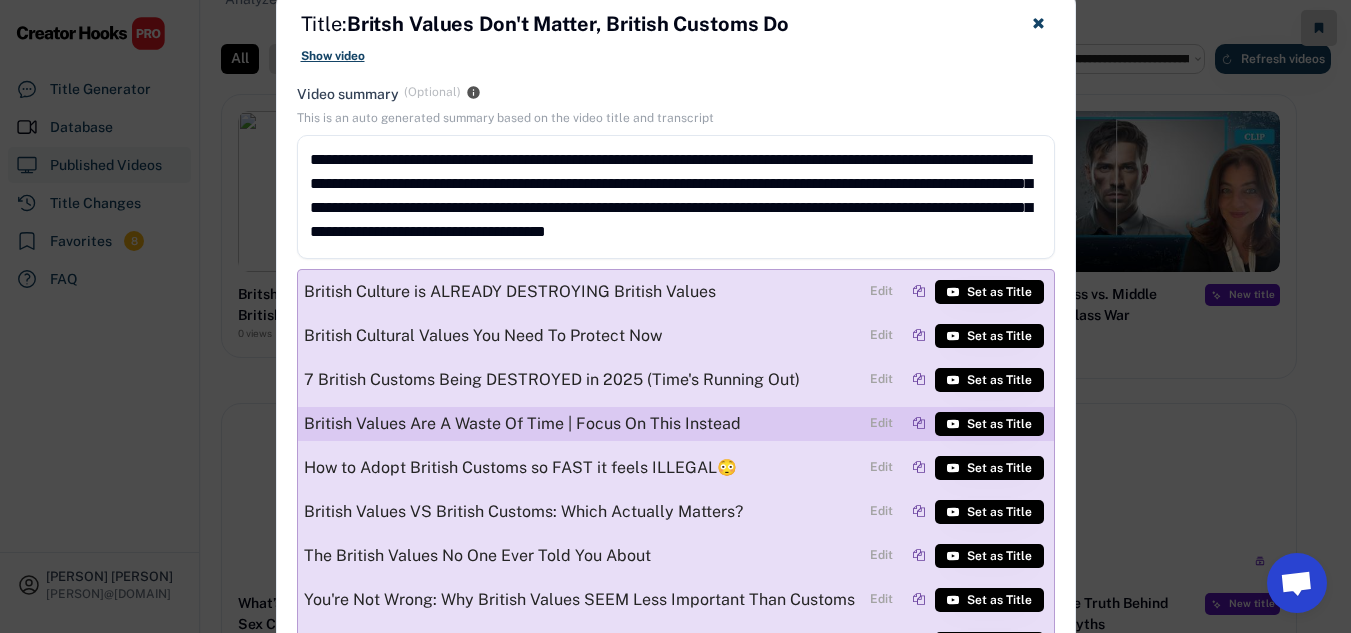 scroll, scrollTop: 100, scrollLeft: 0, axis: vertical 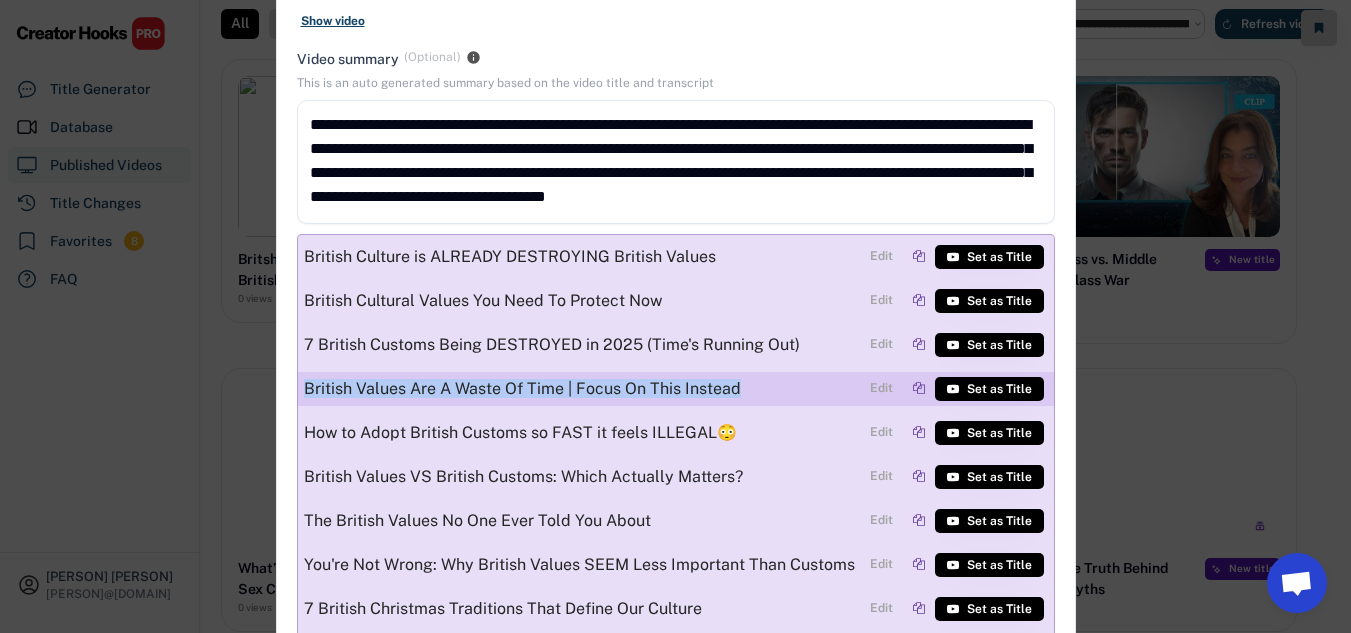 drag, startPoint x: 736, startPoint y: 389, endPoint x: 297, endPoint y: 385, distance: 439.01822 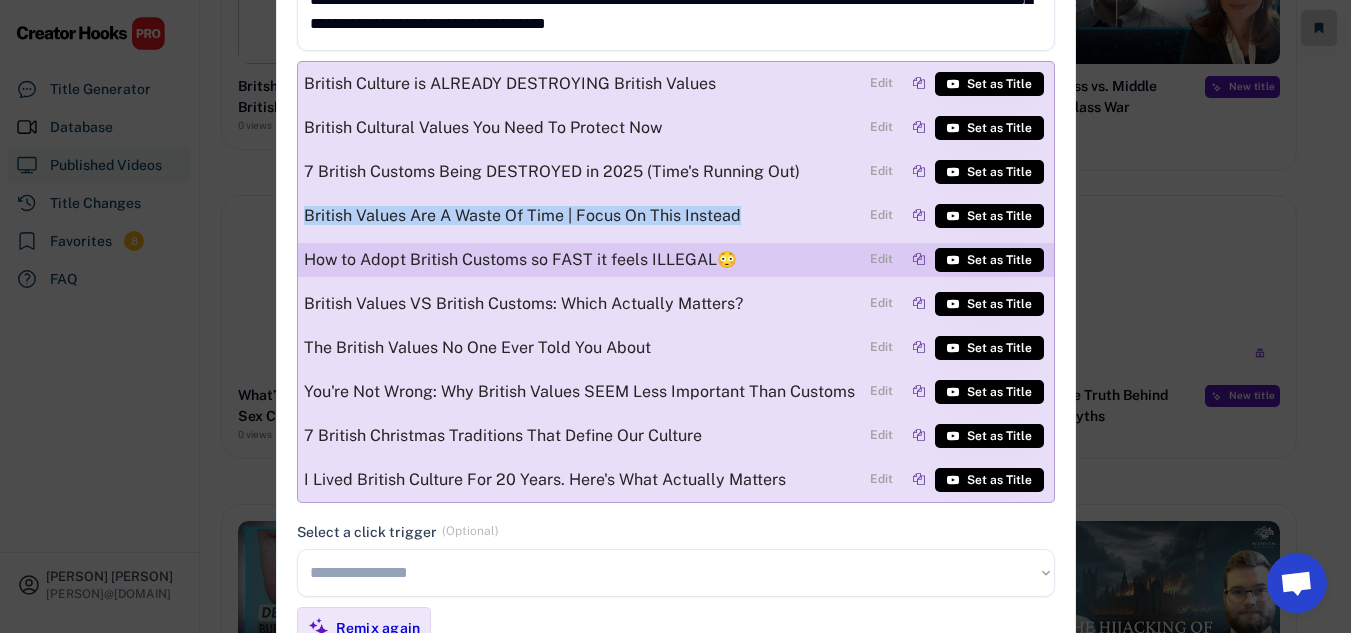 scroll, scrollTop: 300, scrollLeft: 0, axis: vertical 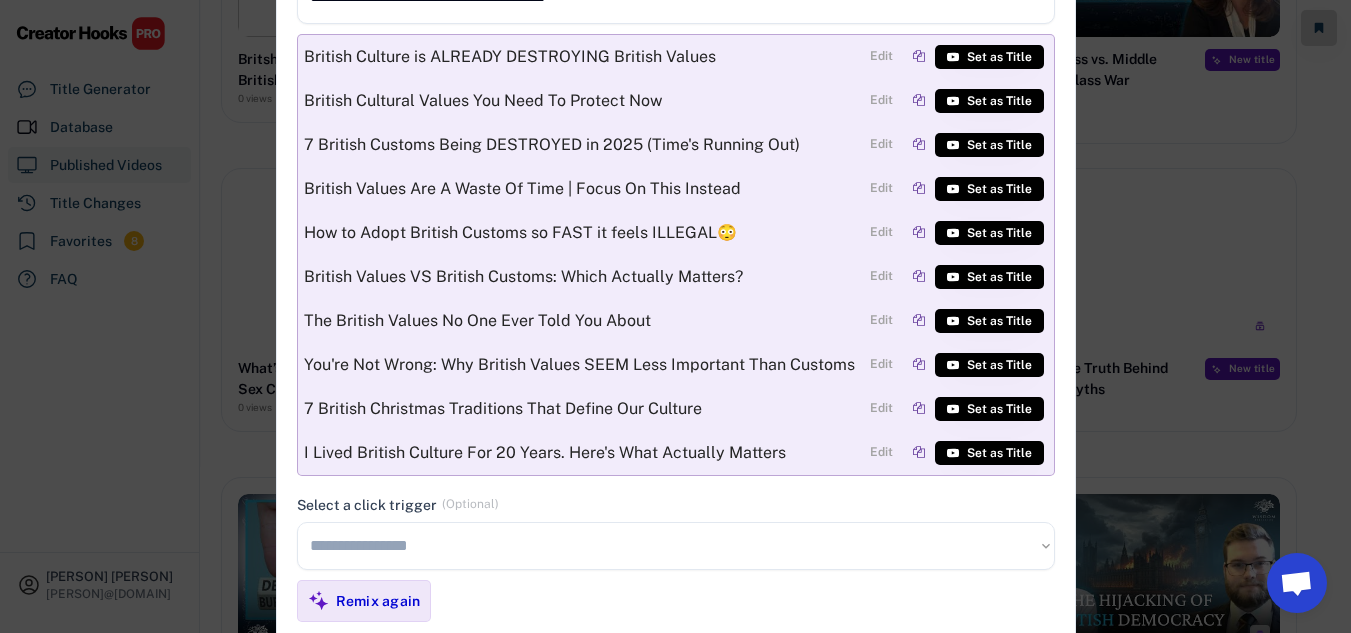 click at bounding box center (675, 316) 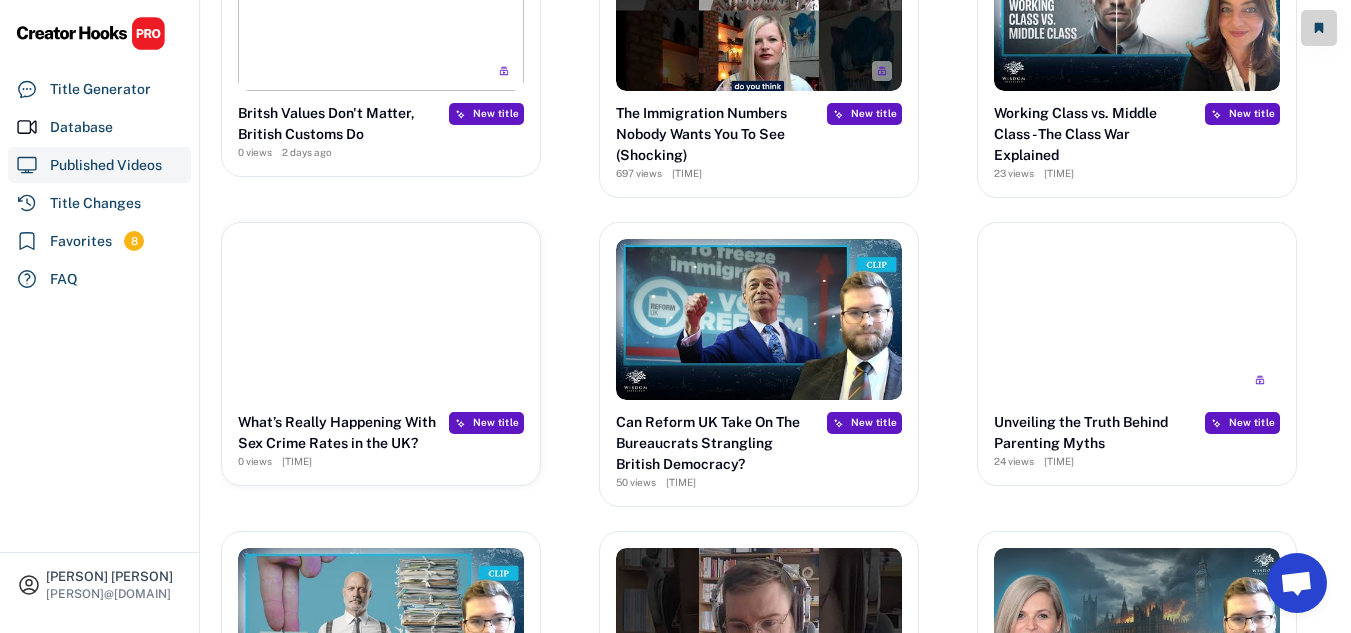 scroll, scrollTop: 100, scrollLeft: 0, axis: vertical 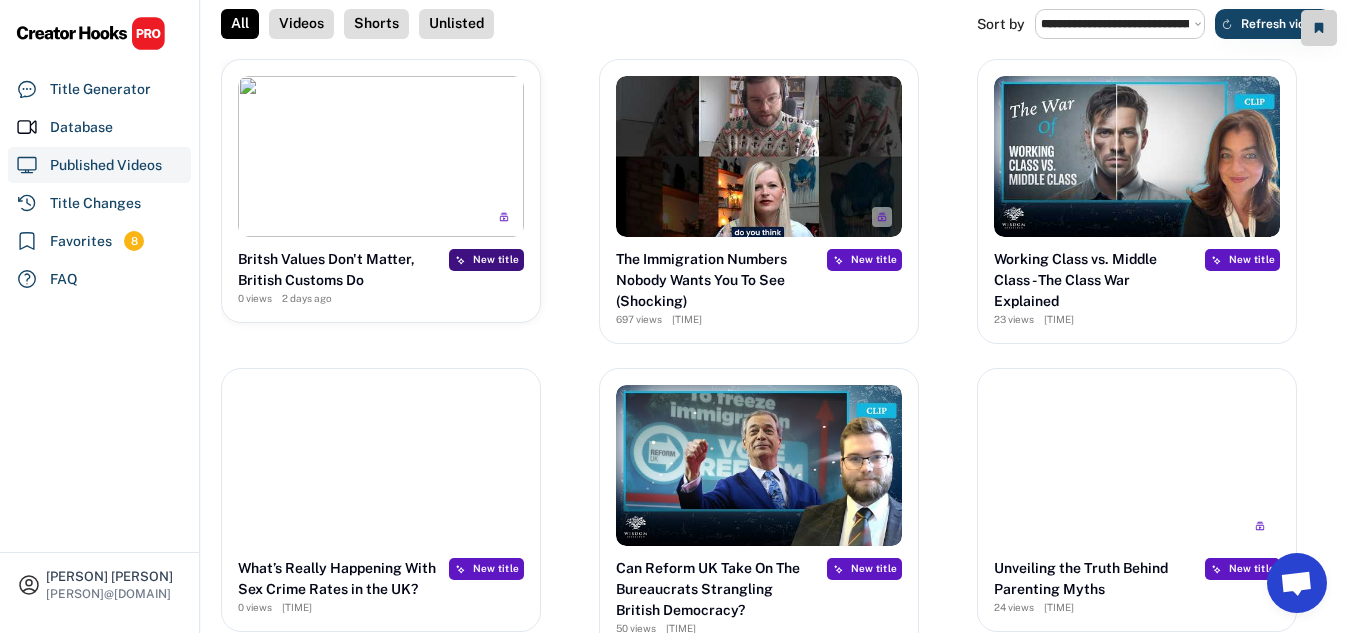 click on "New title" at bounding box center [496, 259] 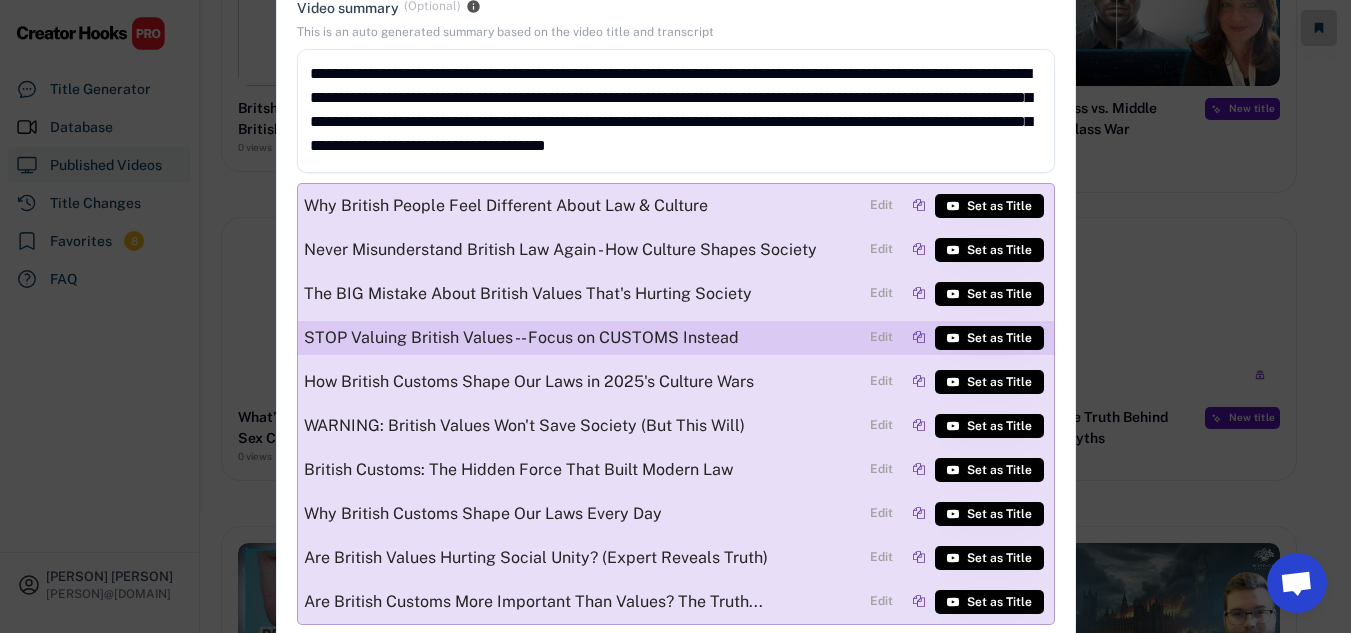 scroll, scrollTop: 300, scrollLeft: 0, axis: vertical 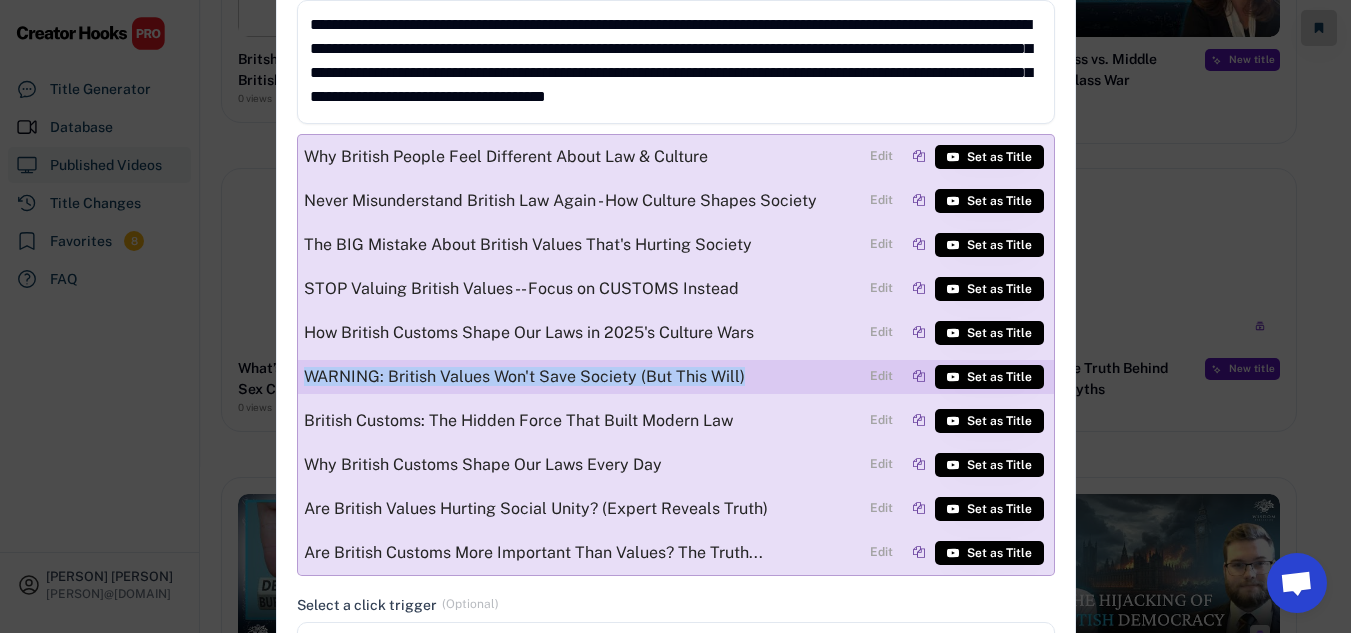 drag, startPoint x: 744, startPoint y: 375, endPoint x: 303, endPoint y: 381, distance: 441.0408 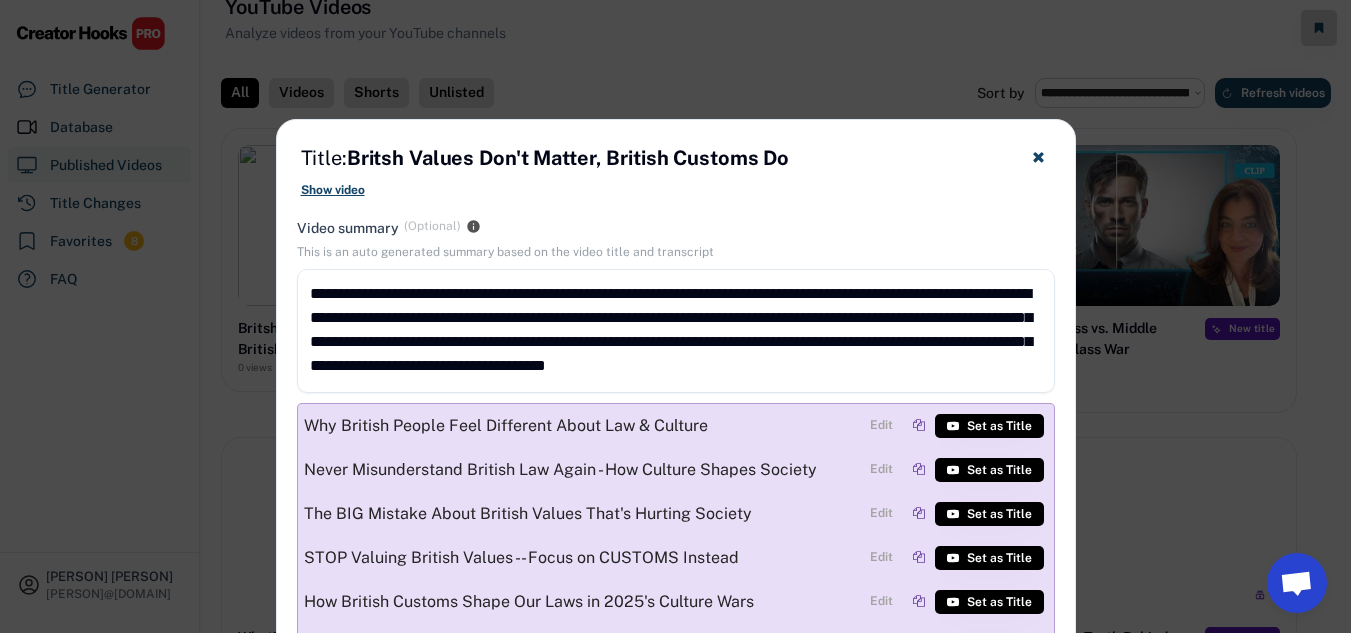 scroll, scrollTop: 0, scrollLeft: 0, axis: both 